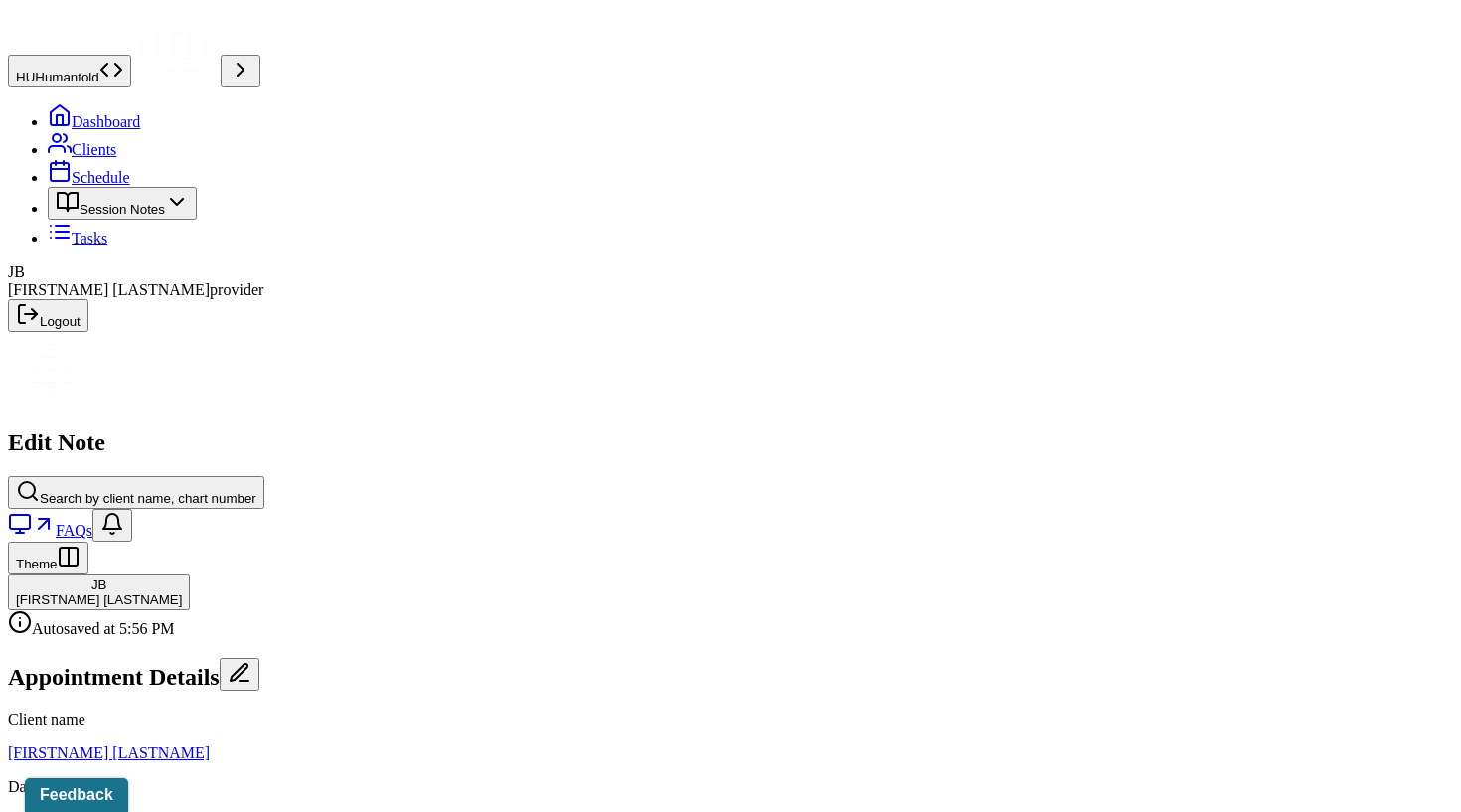 scroll, scrollTop: 832, scrollLeft: 0, axis: vertical 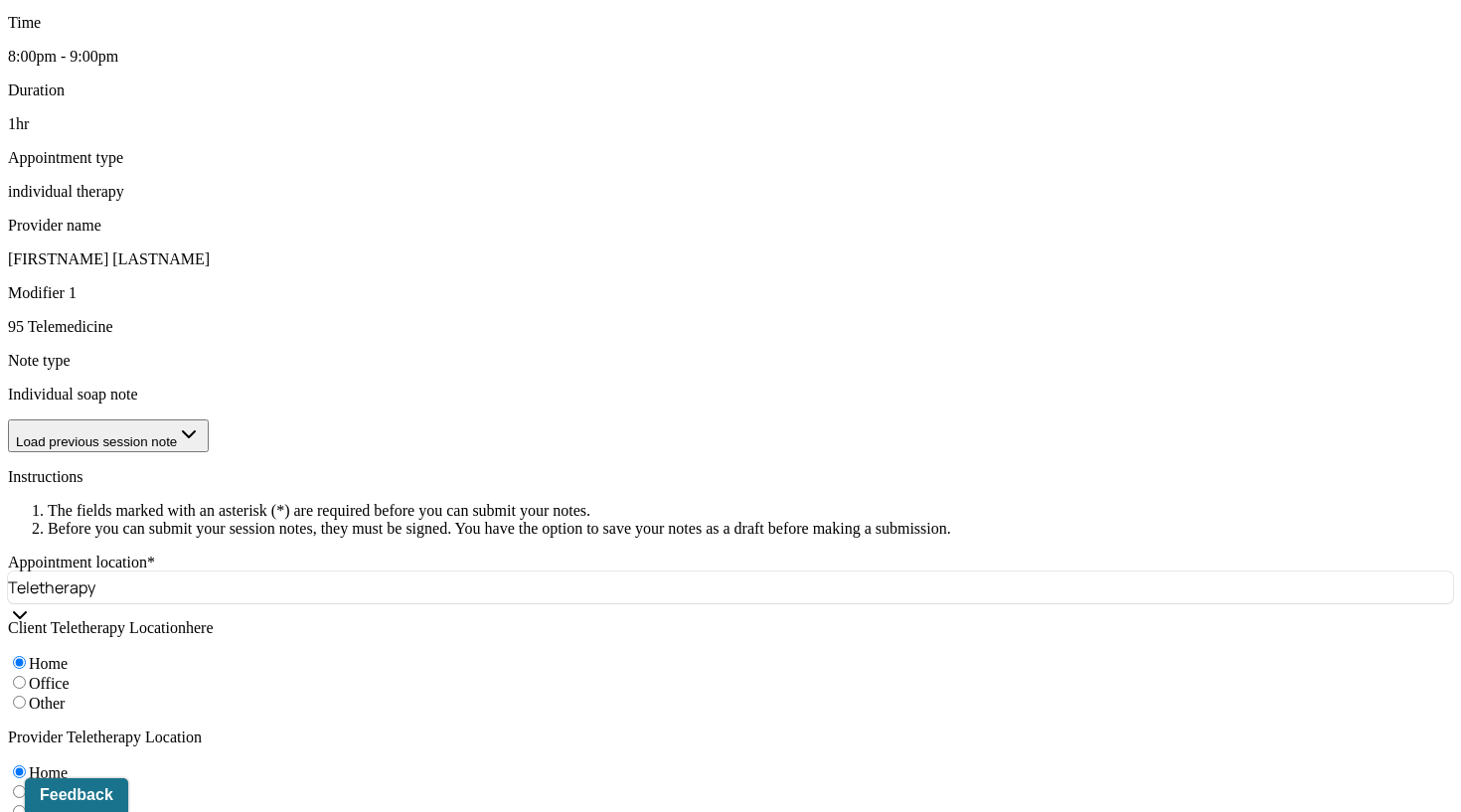 type 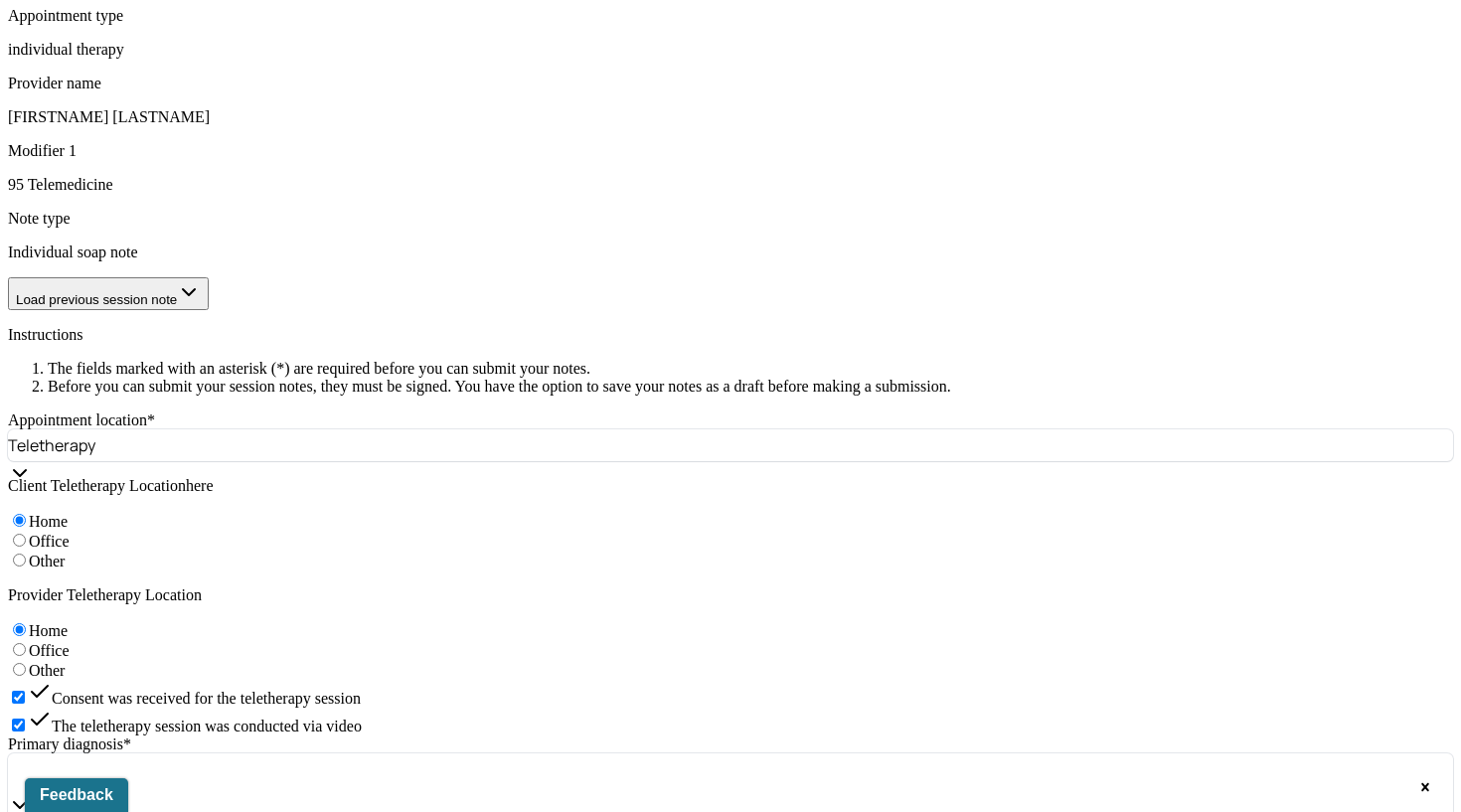 scroll, scrollTop: 1023, scrollLeft: 0, axis: vertical 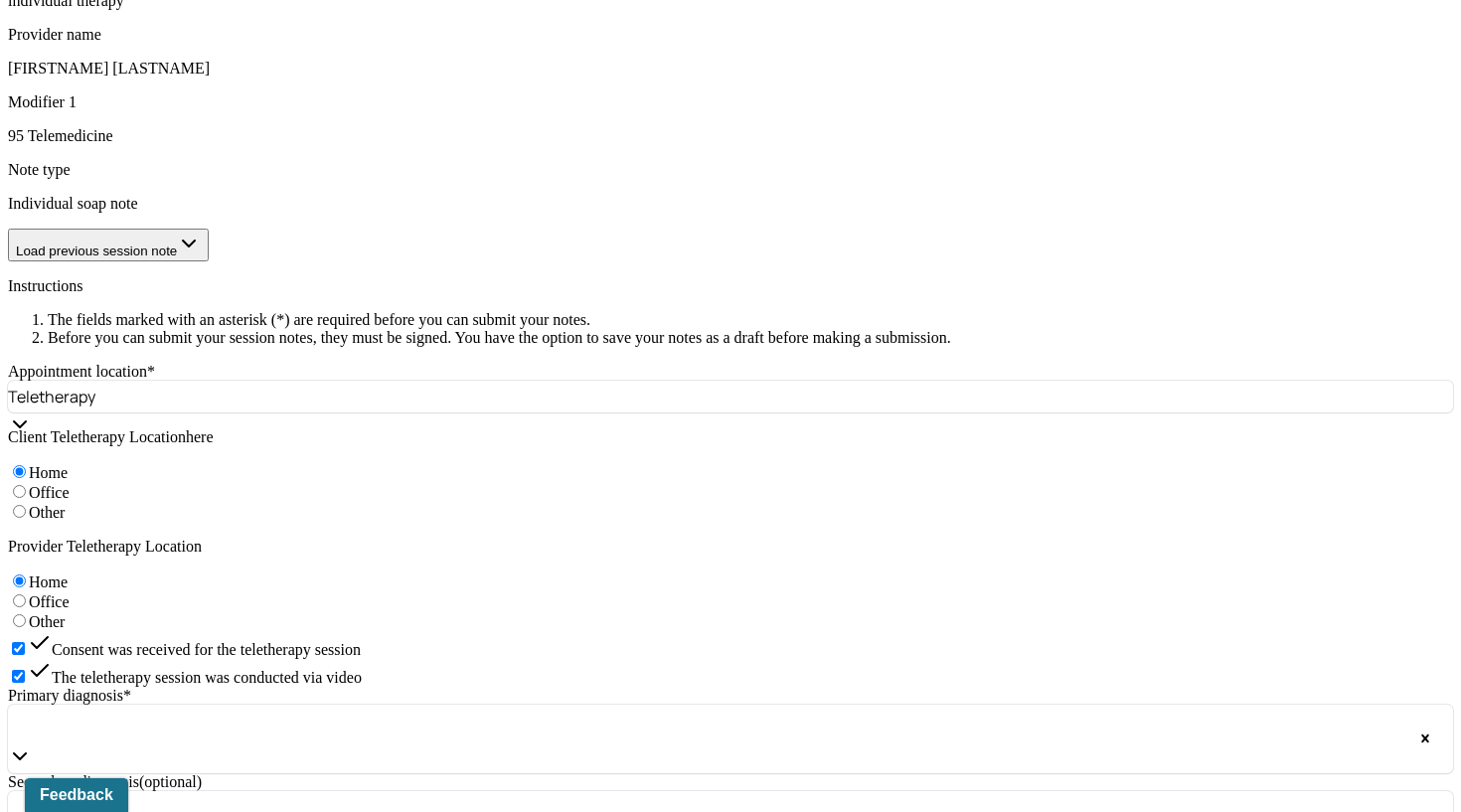 type on "Client appeared reflective and emotionally vulnerable, demonstrating insight into her patterns of overextending herself and willingness to work on boundary-setting" 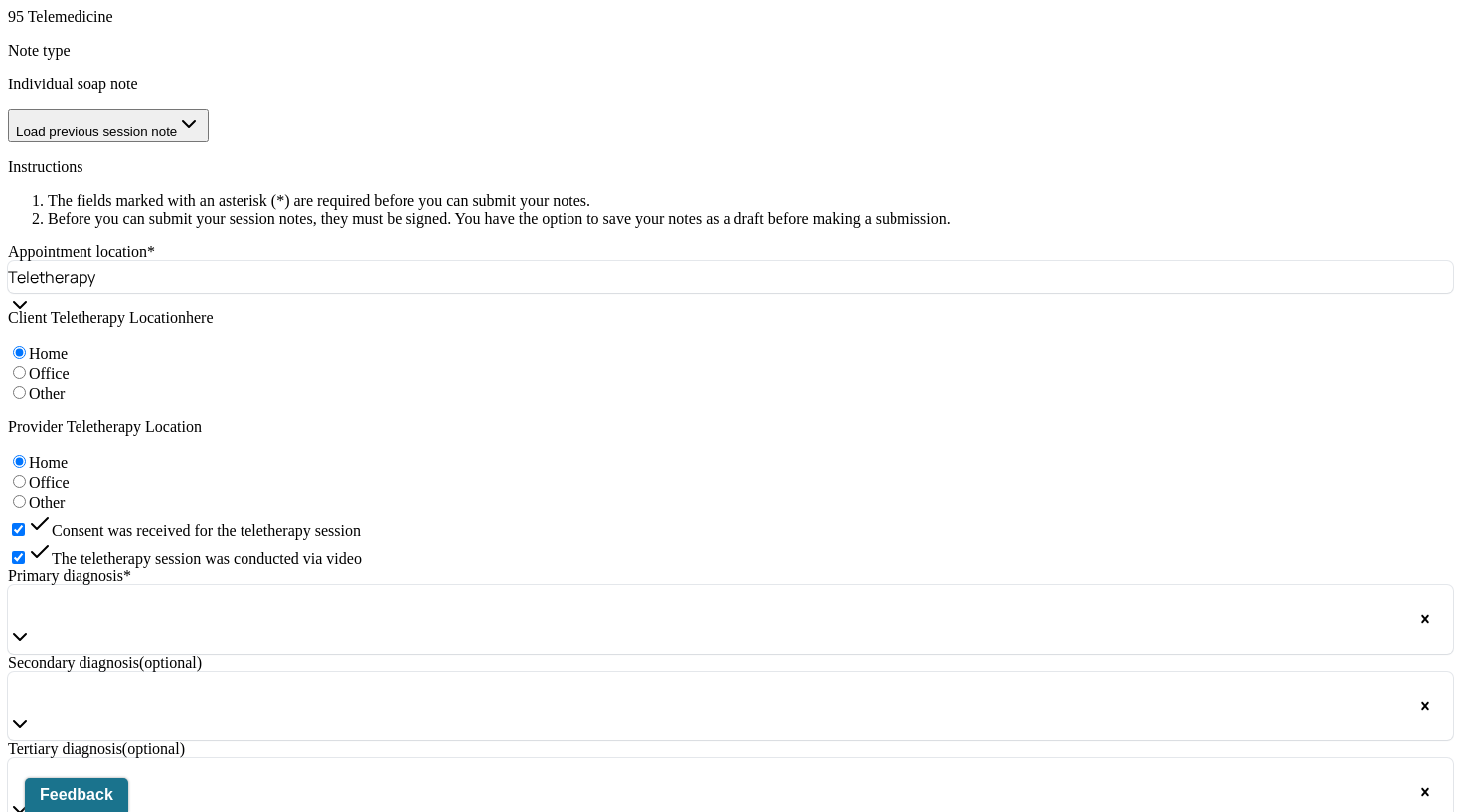 scroll, scrollTop: 1142, scrollLeft: 0, axis: vertical 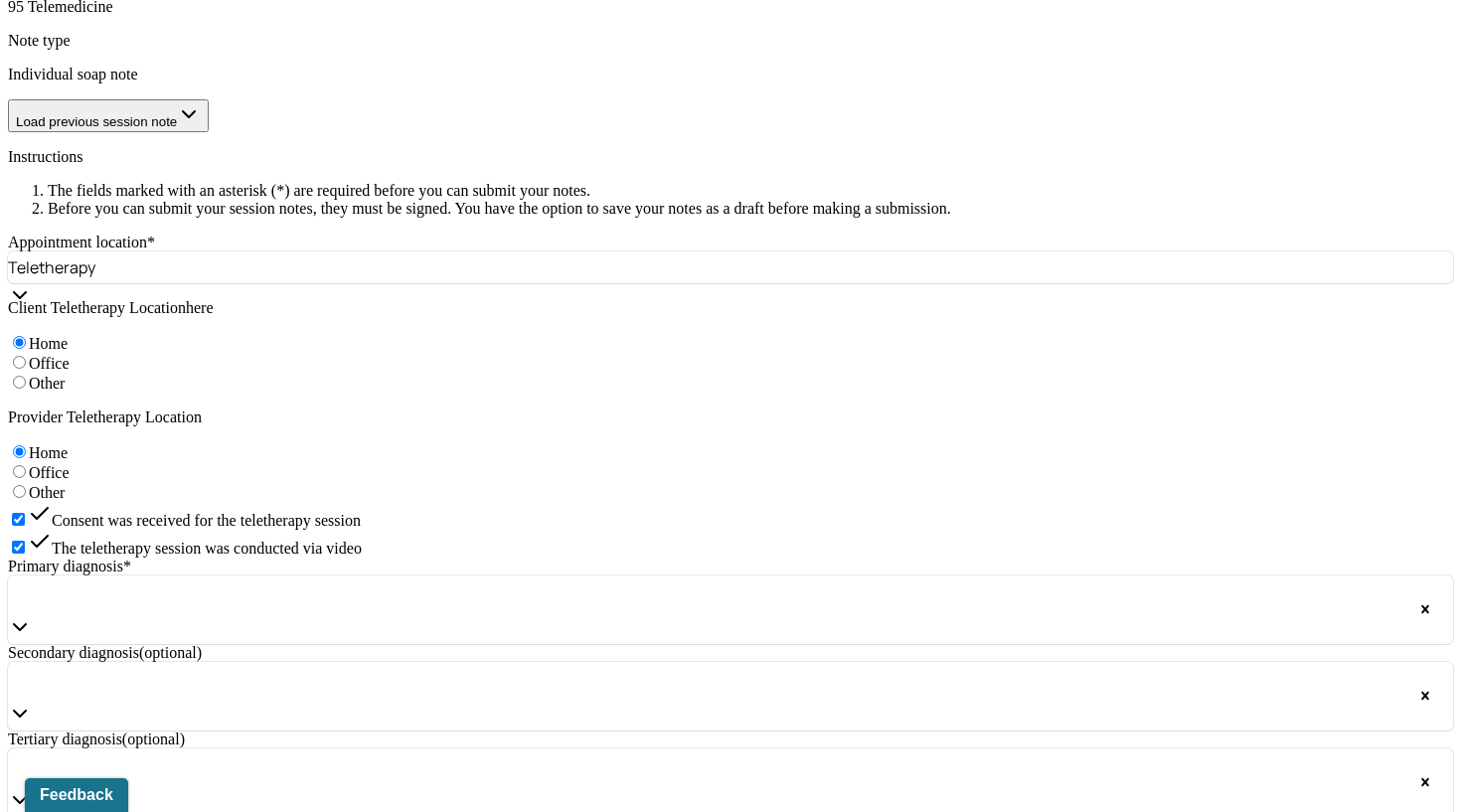 click on "Client presented as emotionally open and engaged in session, with affect congruent to the topics discussed. She demonstrated insight into her patterns of overextending herself and receptivity to boundary-setting strategies." at bounding box center [622, 1238] 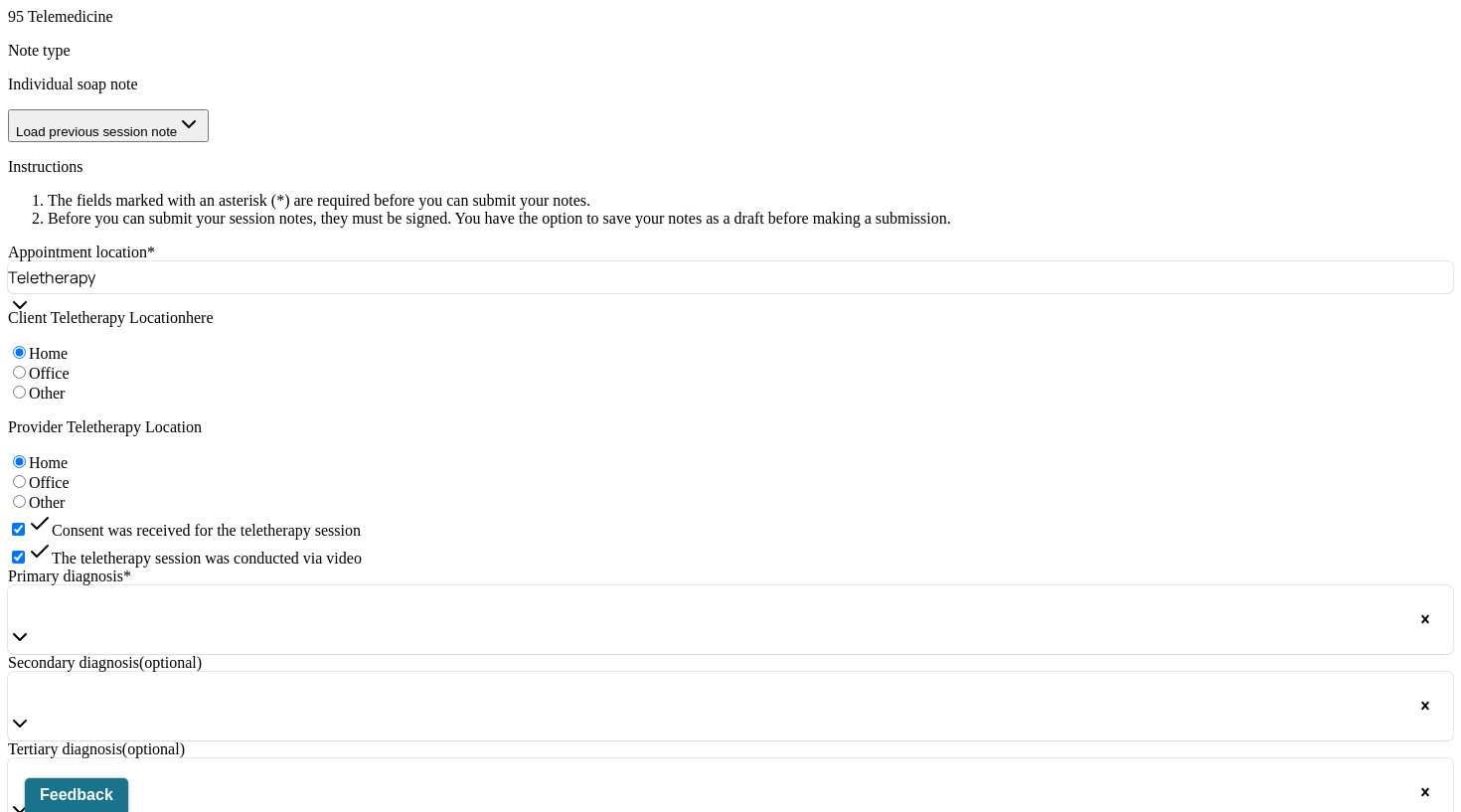 type on "Client presented as emotionally open and engaged in session, with affect congruent to the topics discussed. She demonstrated insight into her patterns of overextending herself and receptivity to boundary-setting strategies." 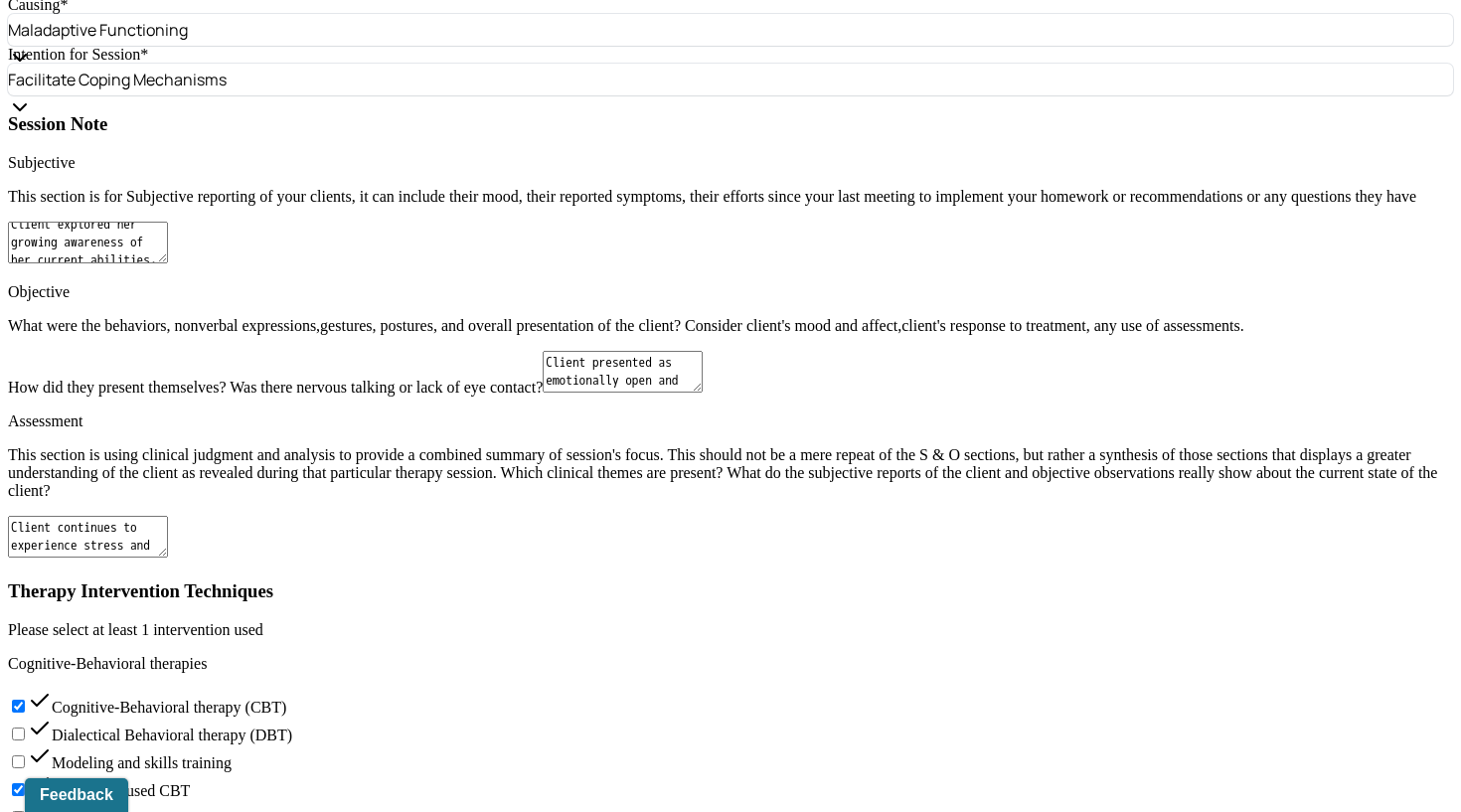 scroll, scrollTop: 2020, scrollLeft: 0, axis: vertical 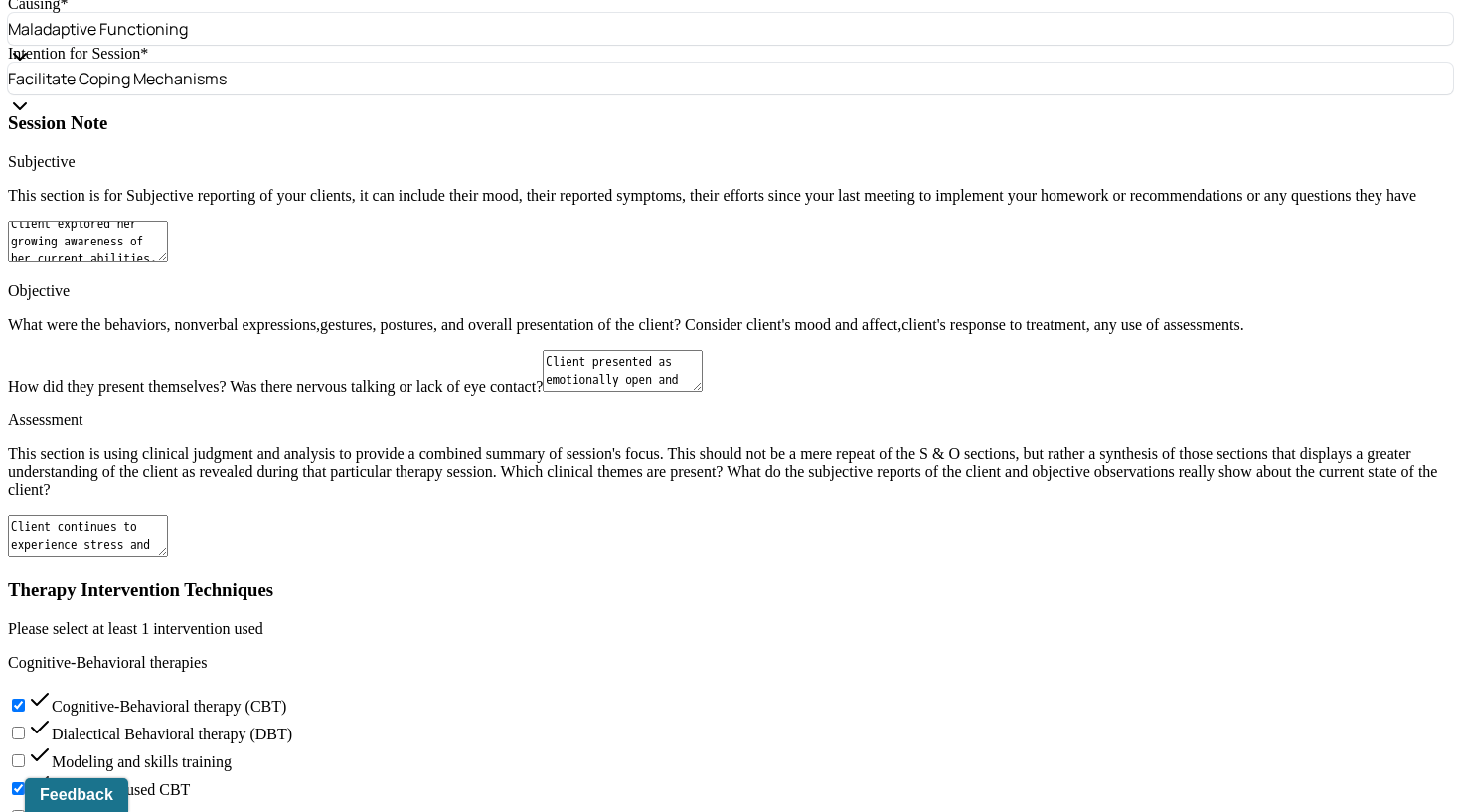 type on "Client continues to experience stress and overwhelm across multiple domains, exacerbated by difficulty accepting physical limitations and a tendency to prioritize others’ needs over her own. Despite these stressors, she is gaining insight into her patterns and actively working on strategies to improve boundary setting and emotional regulation." 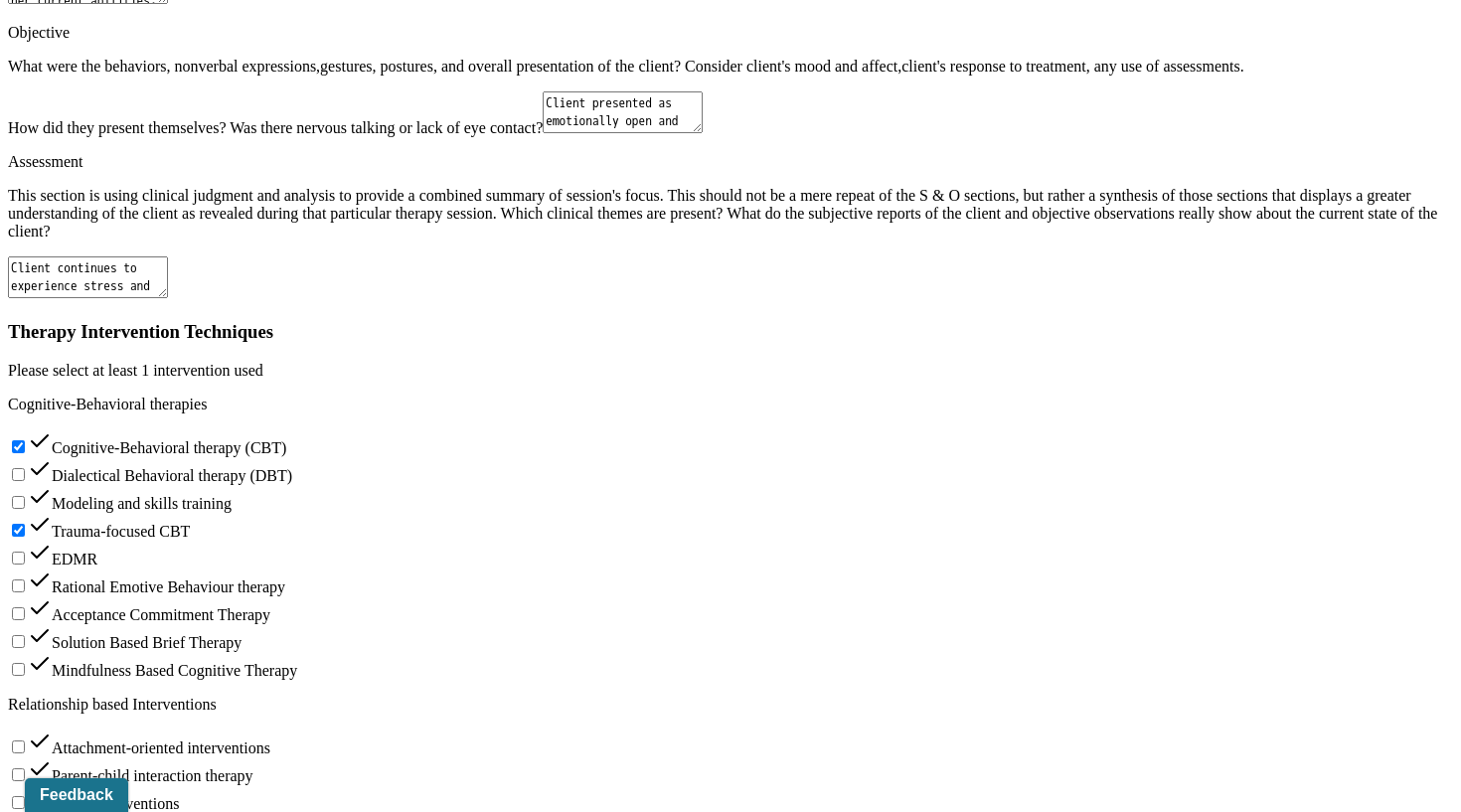 scroll, scrollTop: 2285, scrollLeft: 0, axis: vertical 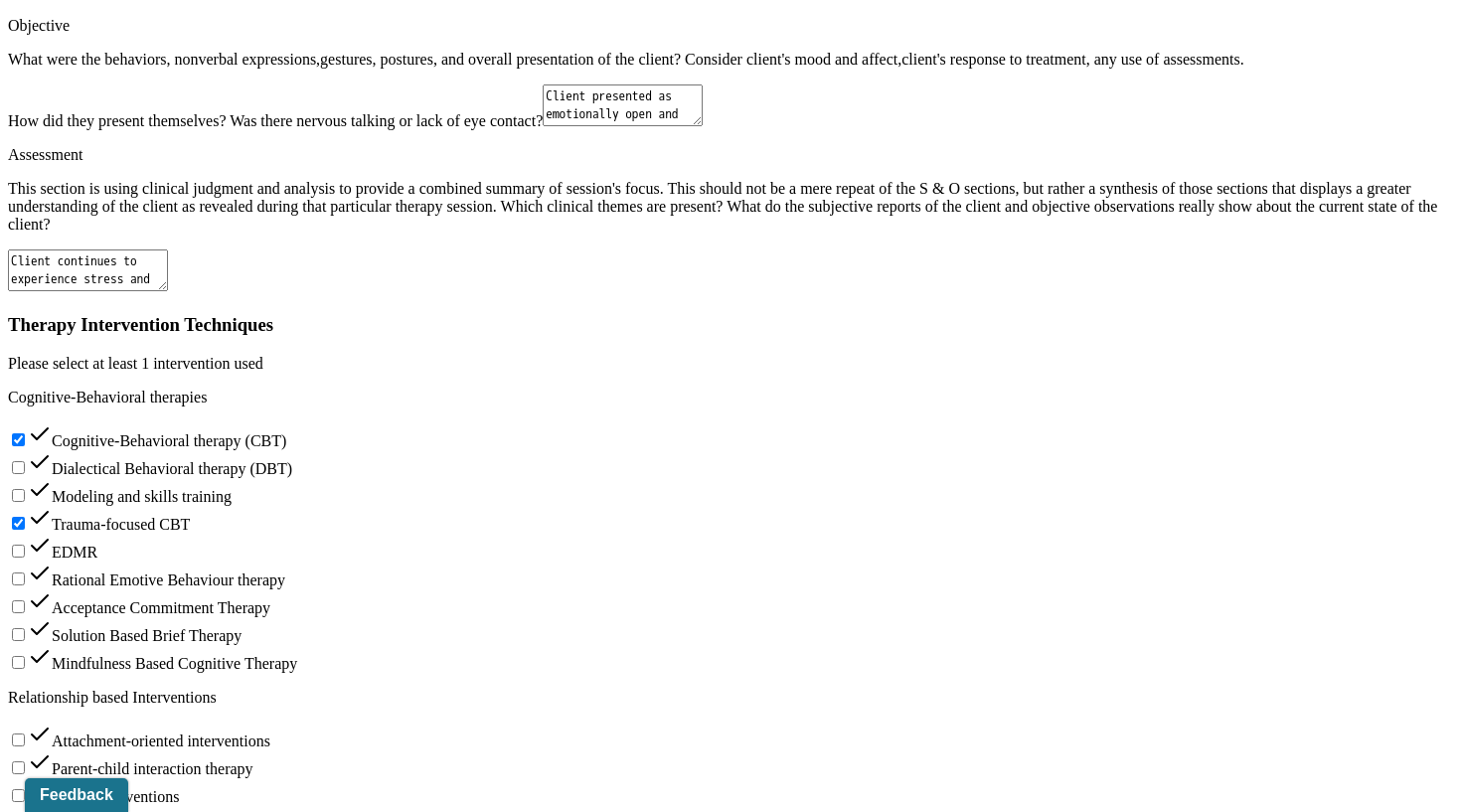 type on "Client shared feeling frustrated and overwhelmed by her current limitations, leading to a tearful episode and a discussion with her directors about needing more support." 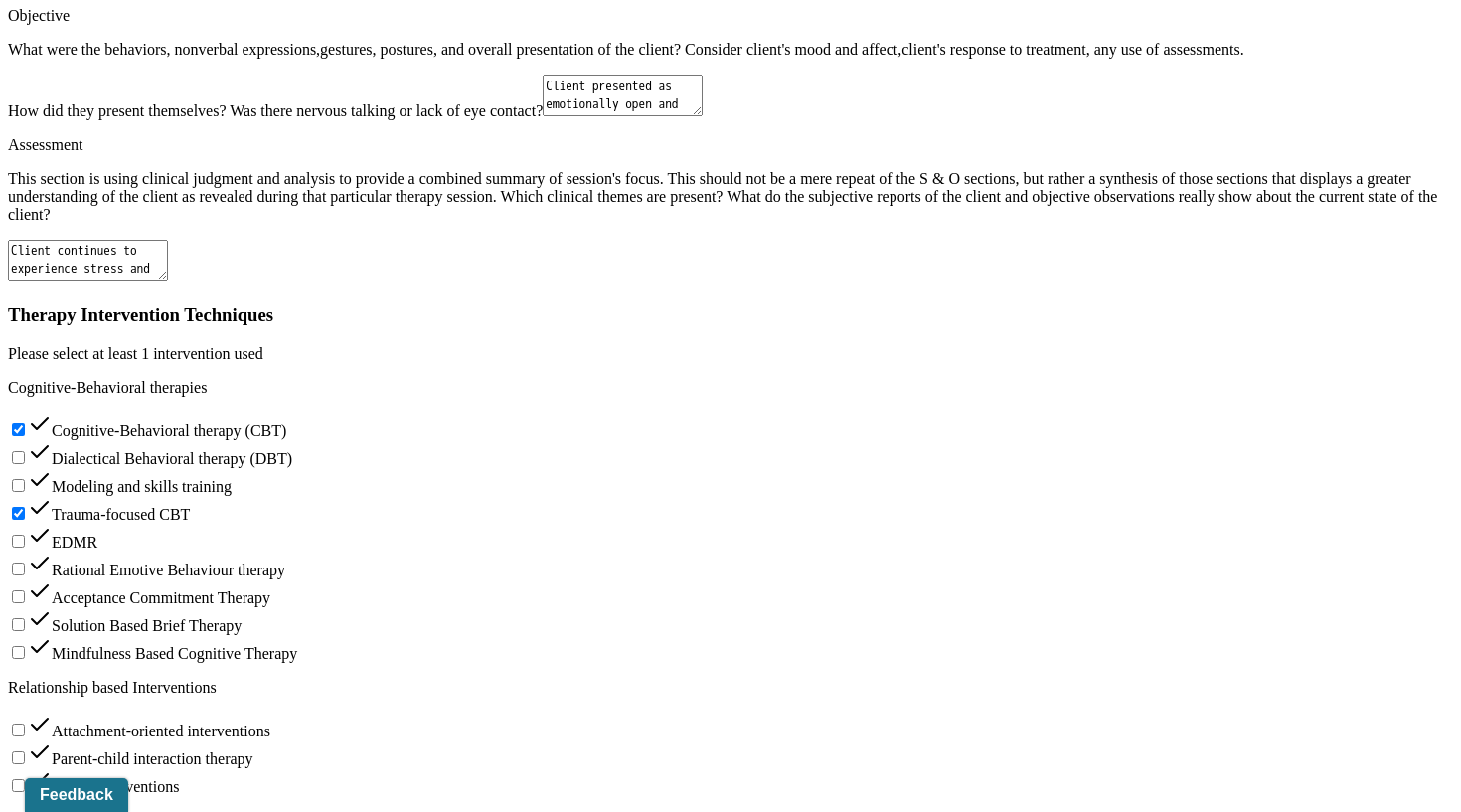 type on "Client showed greater awareness of her PTSD symptoms and the EMDR treatment approach, acknowledging how coping skills play a vital role in achieving emotional stabilization." 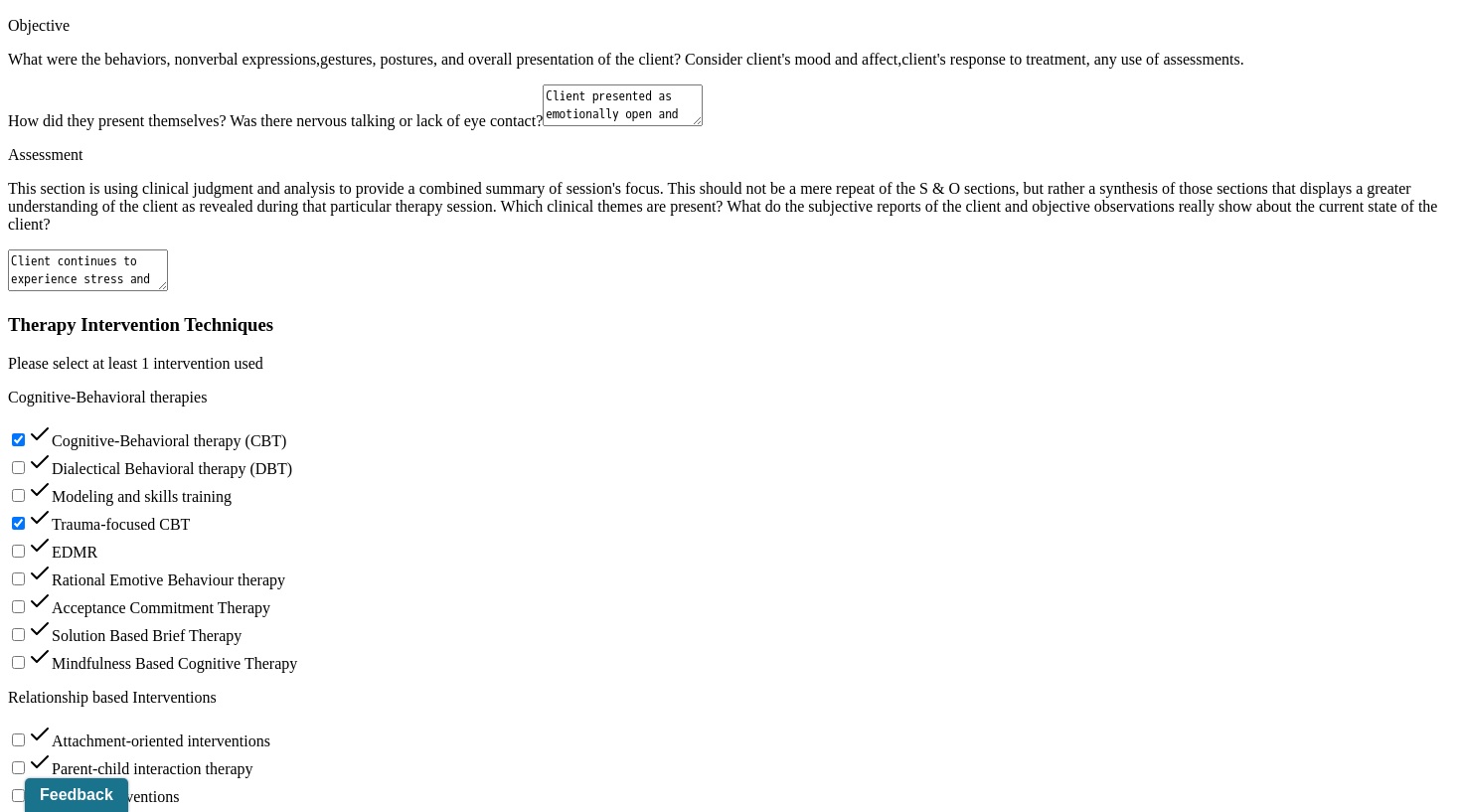 click on "Client will explore how  EMDR therapy may benefit in  processing traumatic memories and develop effective coping skills to manage PTSD symptoms, leading to improved emotional regulation and daily functioning." at bounding box center (154, 2004) 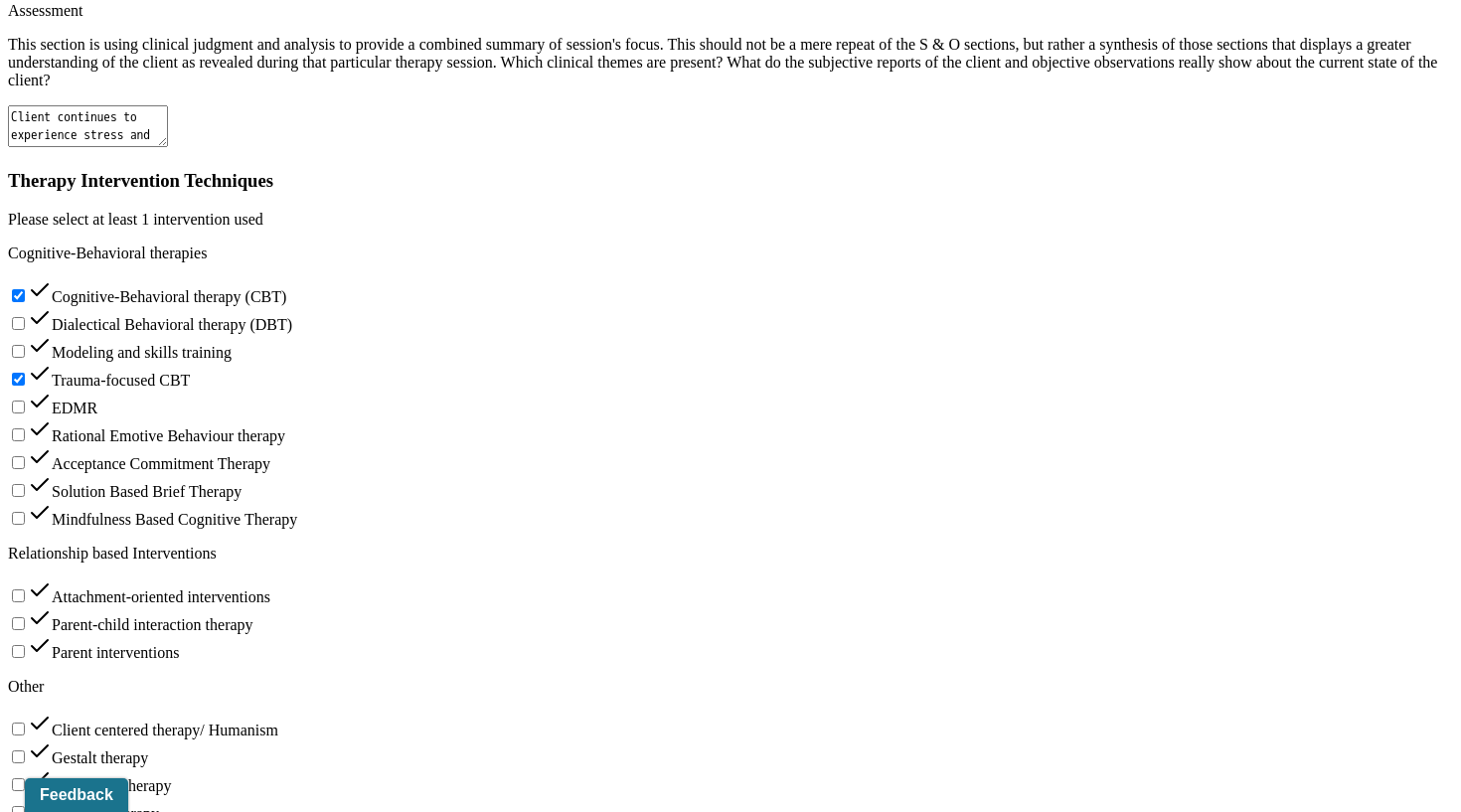 scroll, scrollTop: 2431, scrollLeft: 0, axis: vertical 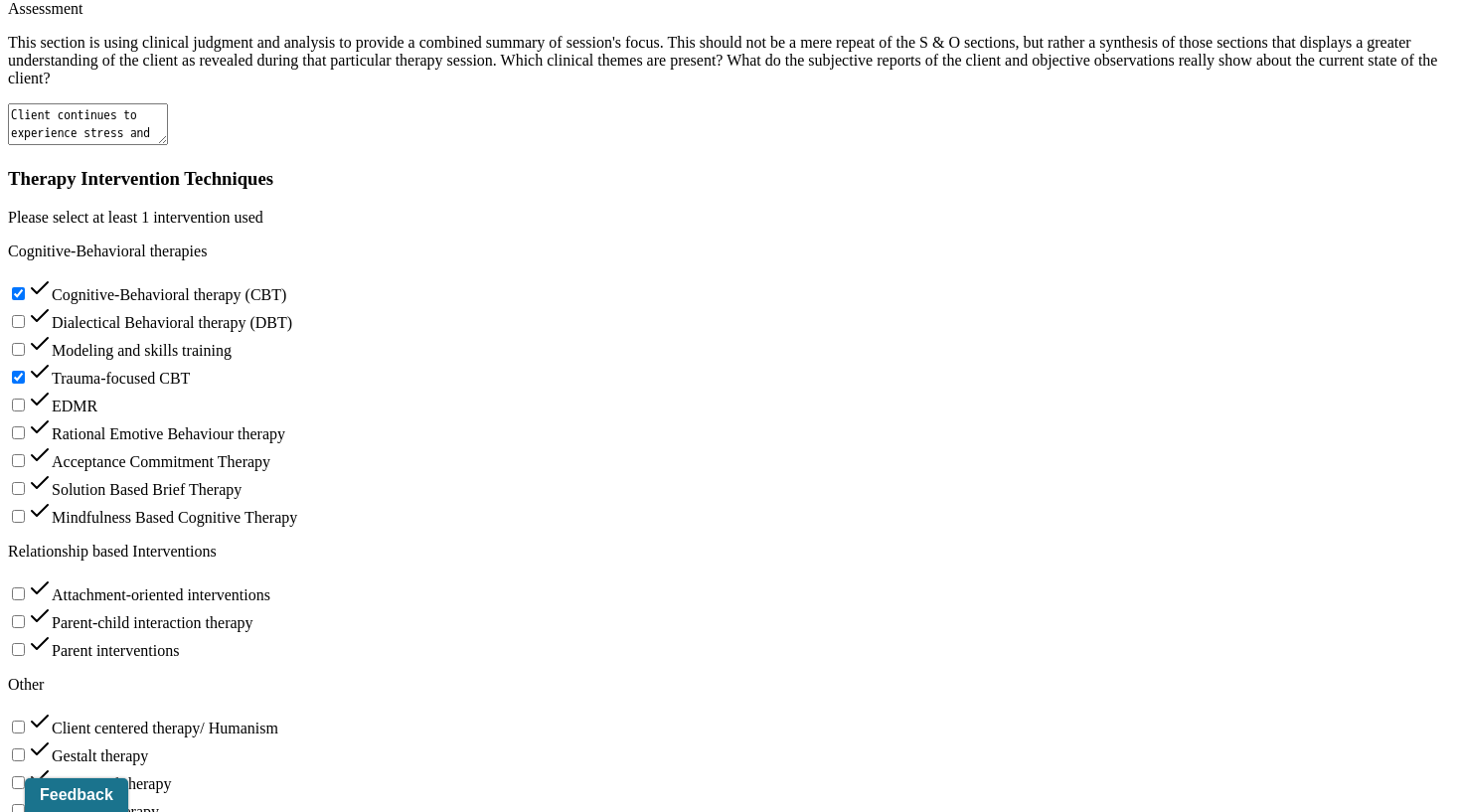 click on "Client will reduce the intensity and frequency of intrusive thoughts and fear of dying related to the accident by identifying and challenging maladaptive thoughts, and by developing more balanced, realistic thinking patterns and coping strategies." at bounding box center [217, 1949] 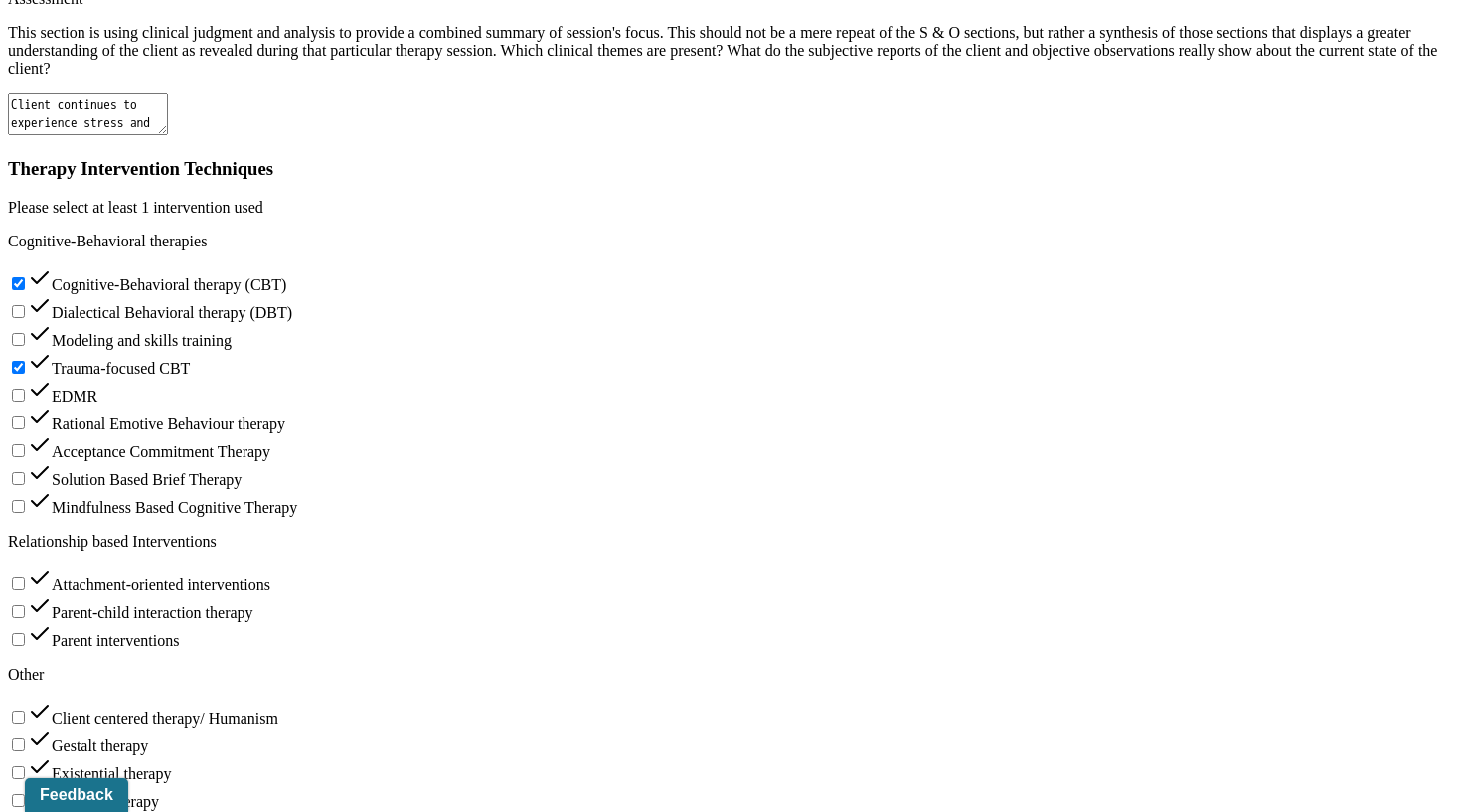 click on "Client demonstrated increased awareness of maladaptive thoughts related to the accident and practiced challenging some intrusive fears during the session, showing early use of coping strategies to reduce anxiety and reframe catastrophic thinking." at bounding box center (241, 1985) 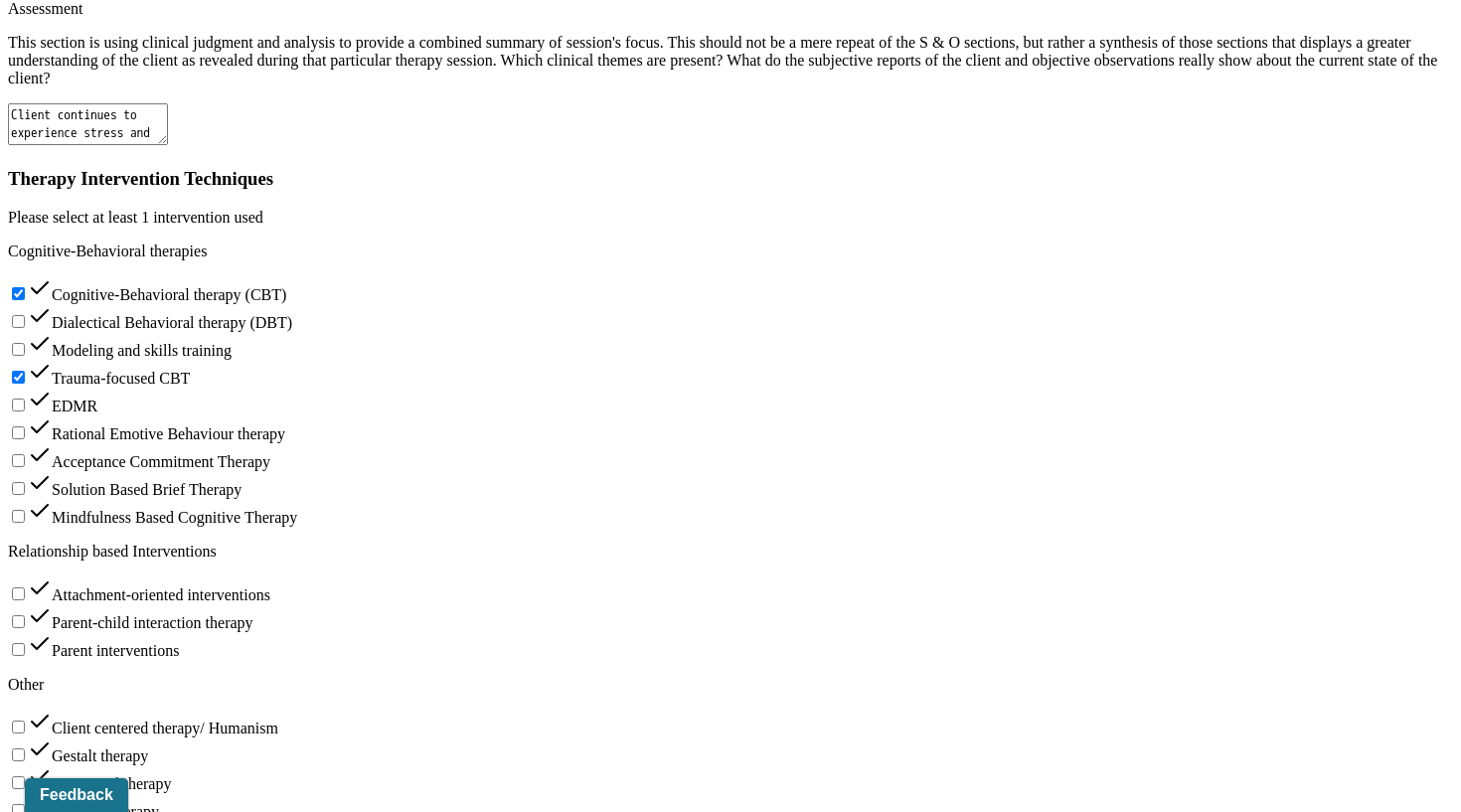 type on "Based on the session, the client is making progress in decreasing the intensity and frequency of intrusive thoughts and fears about dying related to the accident by recognizing and challenging unhelpful thoughts and cultivating more balanced thinking and coping skills." 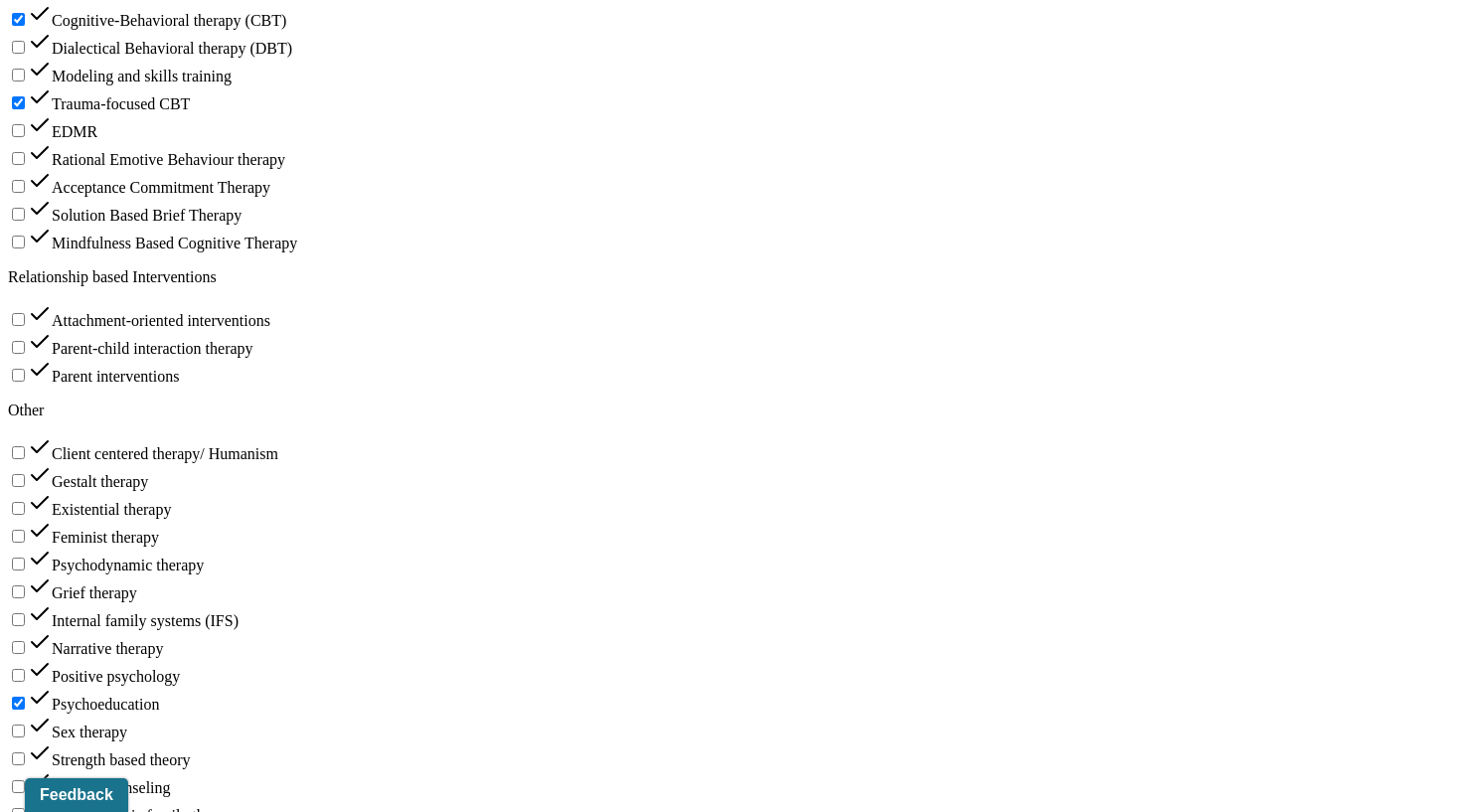scroll, scrollTop: 2704, scrollLeft: 0, axis: vertical 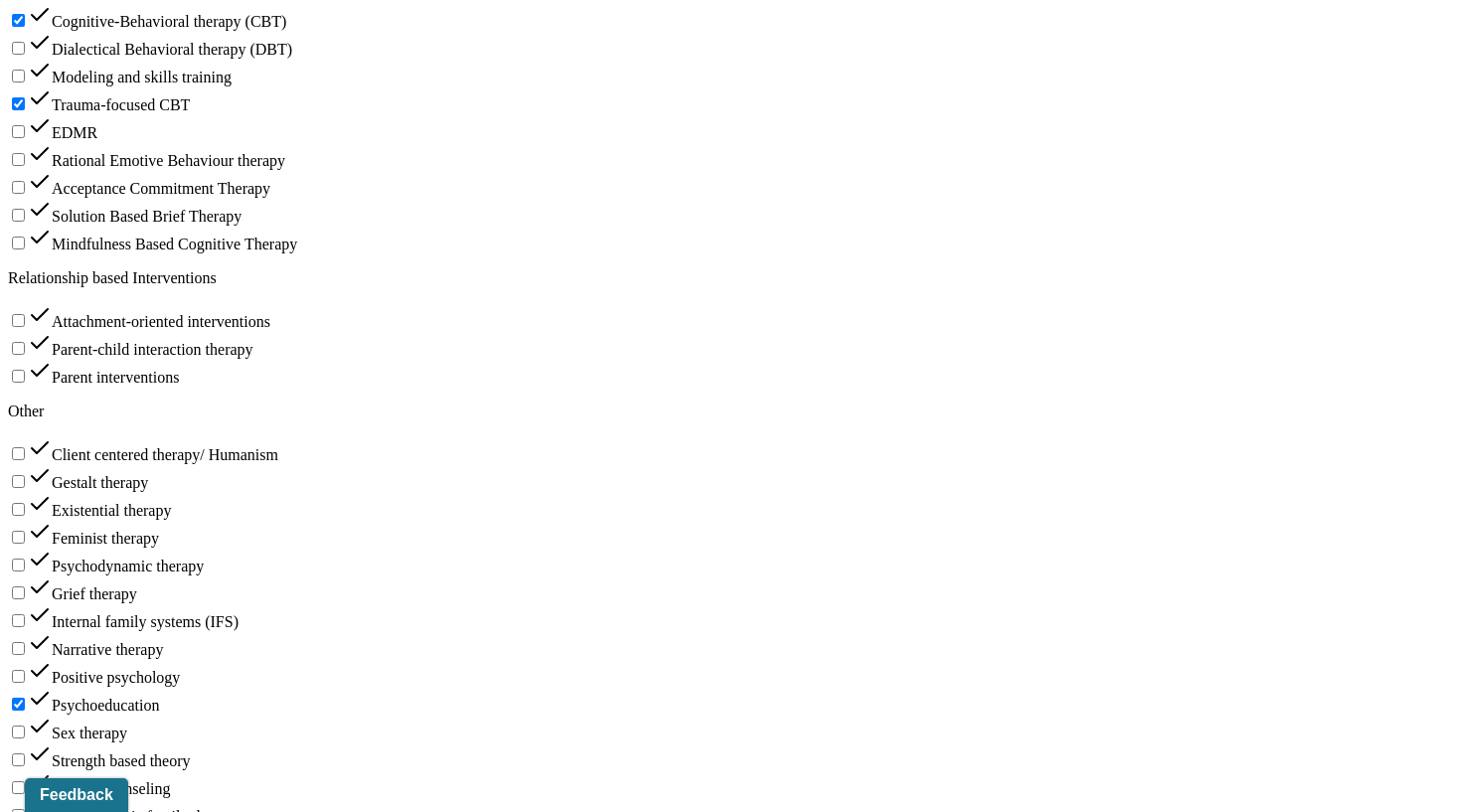 click at bounding box center (95, 2155) 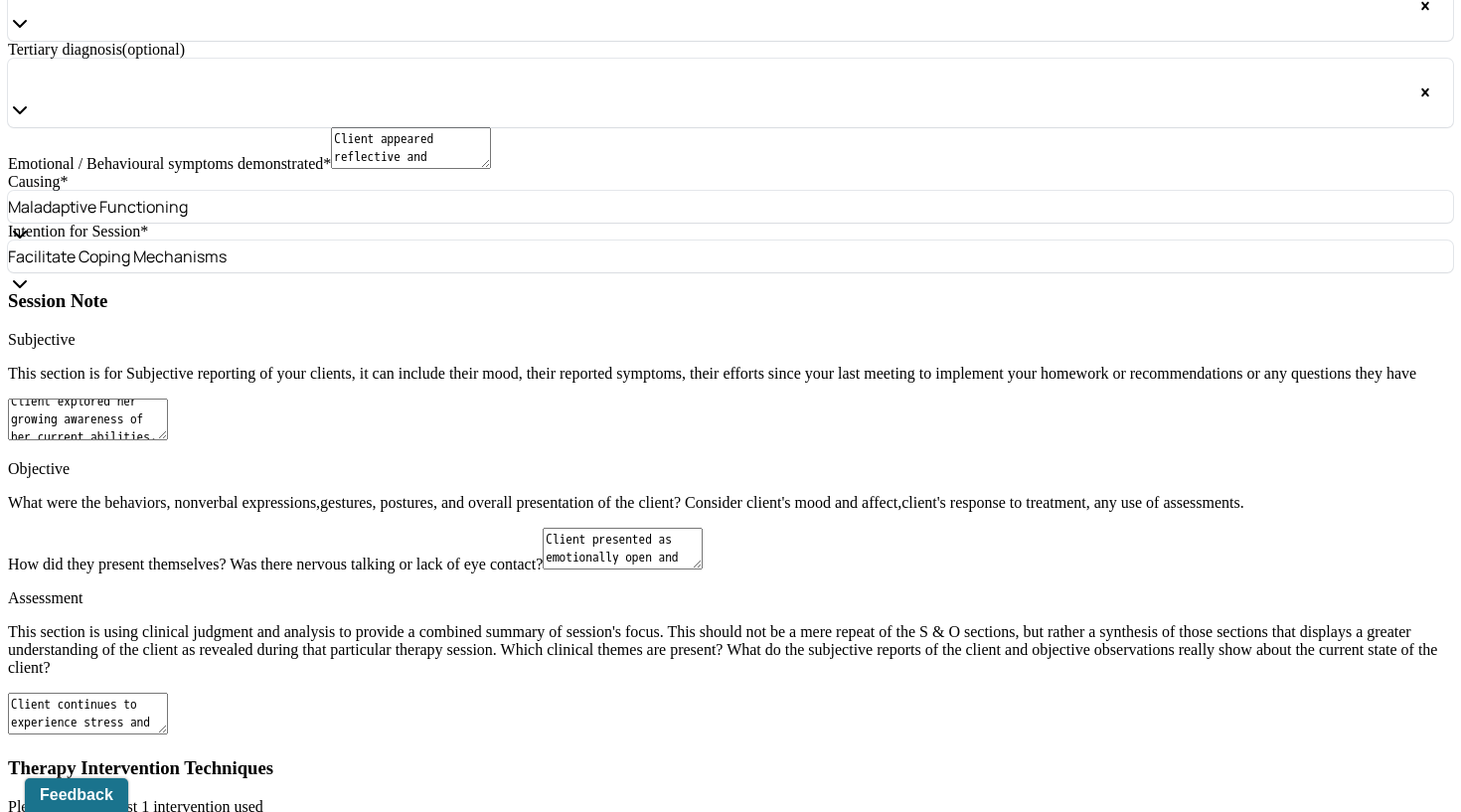 scroll, scrollTop: 1758, scrollLeft: 0, axis: vertical 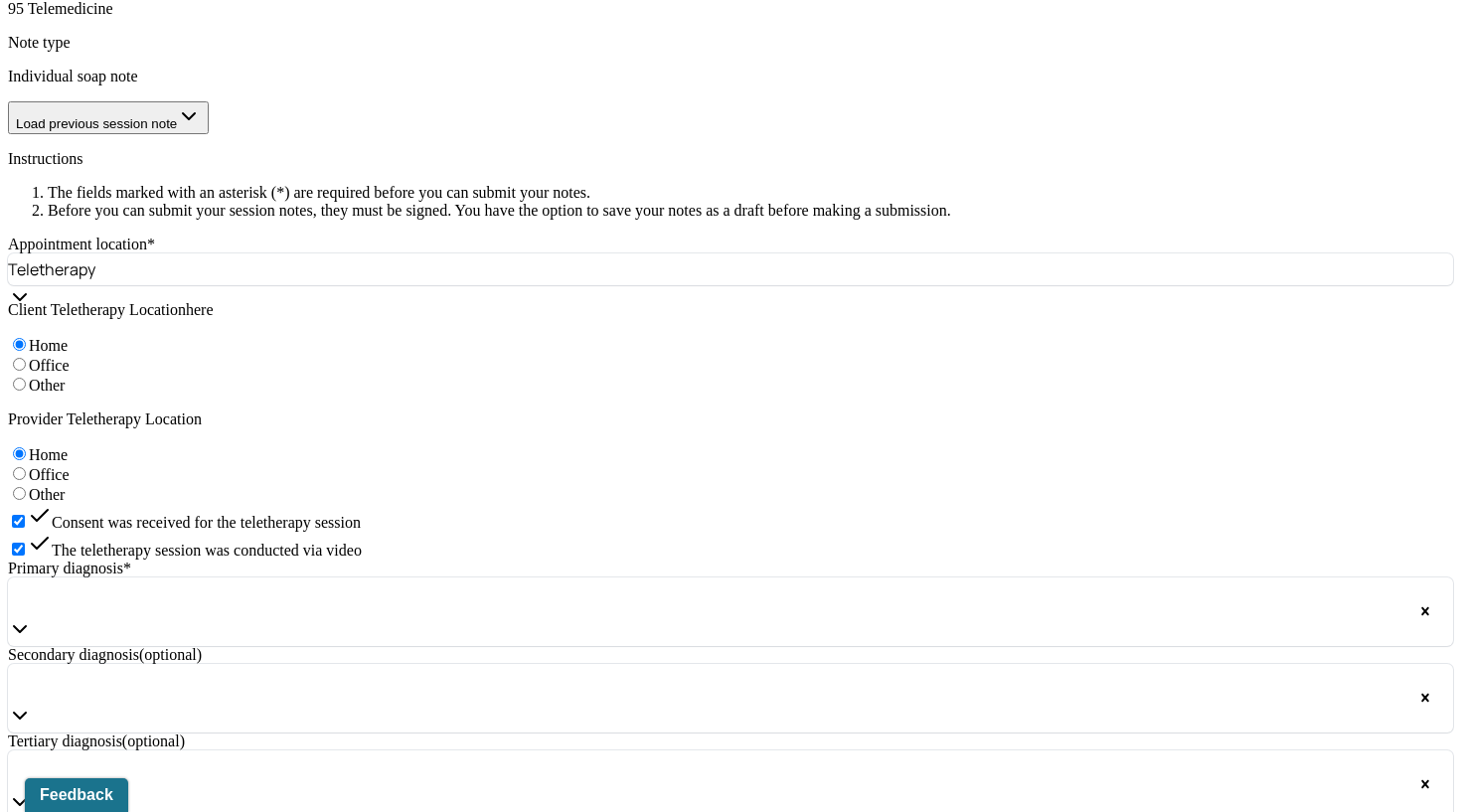 click on "Client presented as emotionally open and engaged in session, with affect congruent to the topics discussed. She demonstrated insight into her patterns of overextending herself and receptivity to boundary-setting strategies." at bounding box center [622, 1240] 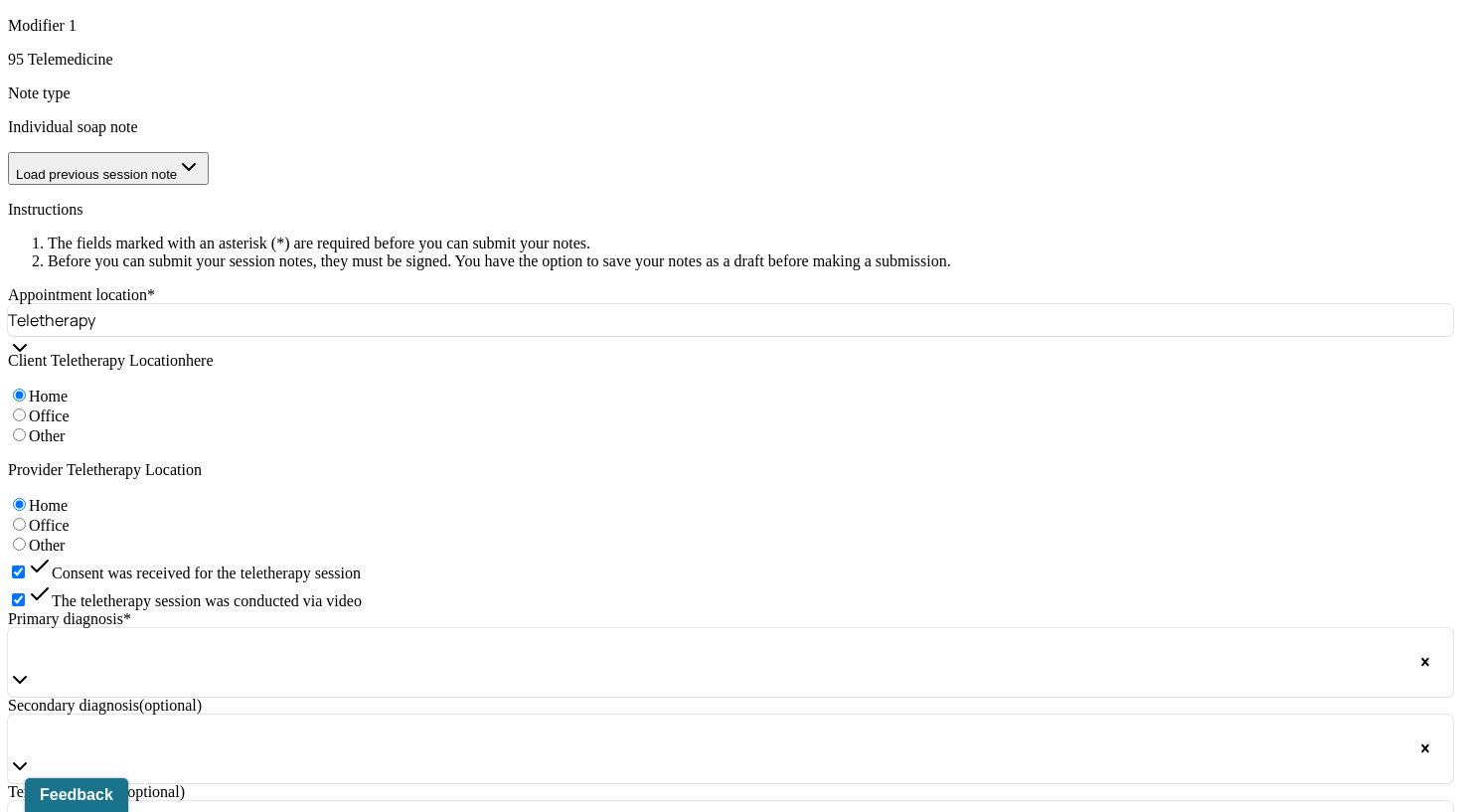 scroll, scrollTop: 1098, scrollLeft: 0, axis: vertical 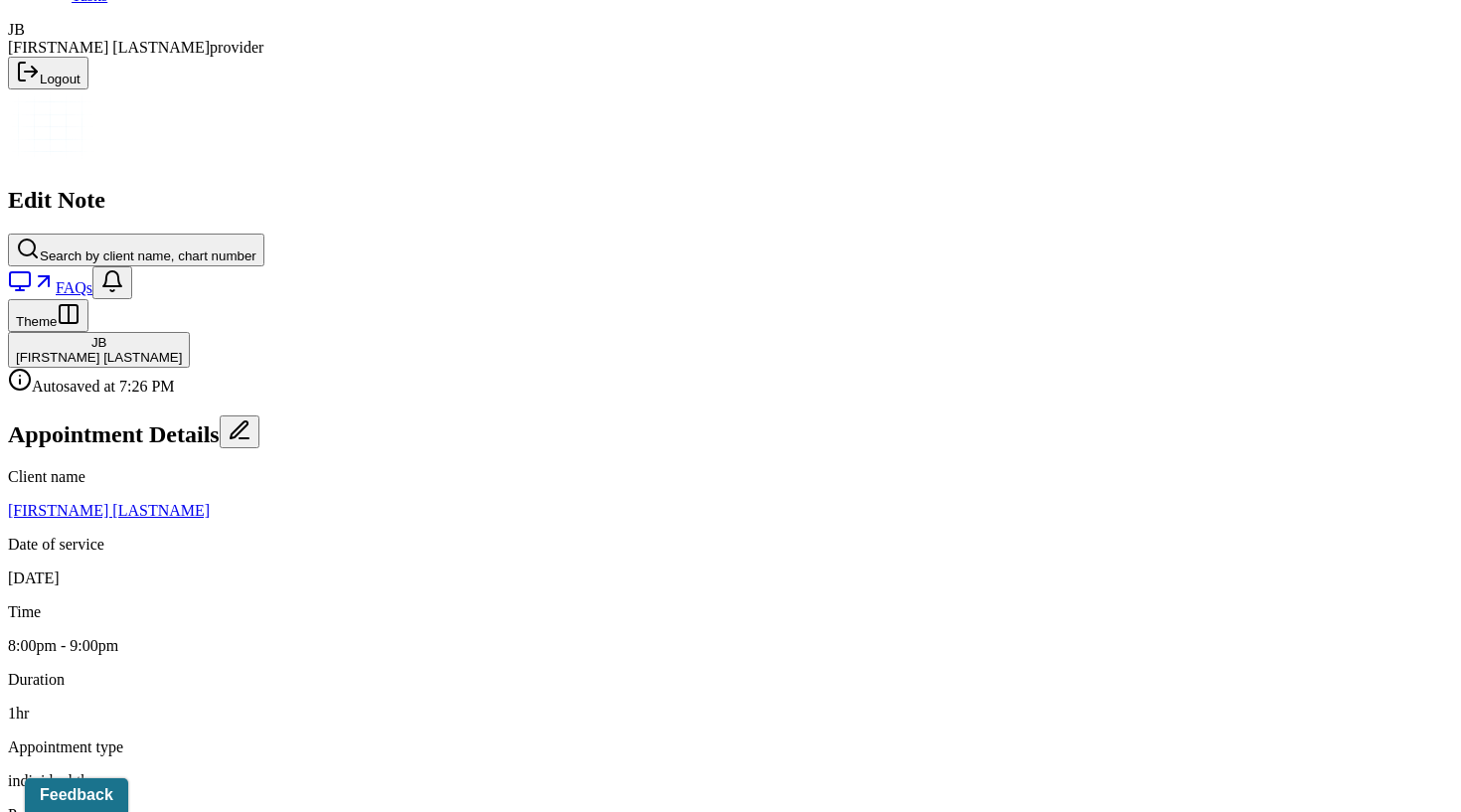 click on "Submit for review" at bounding box center (161, 4637) 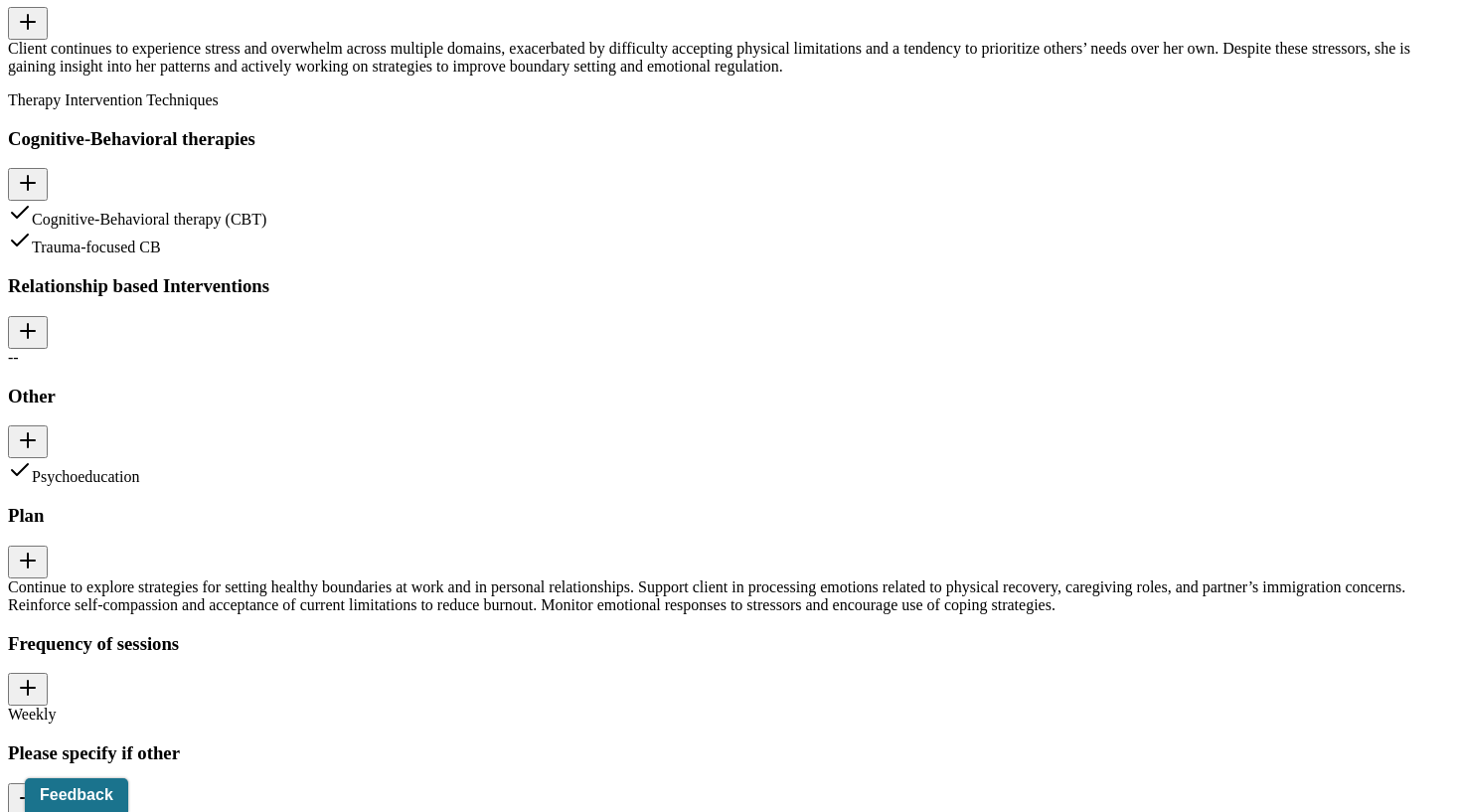 scroll, scrollTop: 3056, scrollLeft: 0, axis: vertical 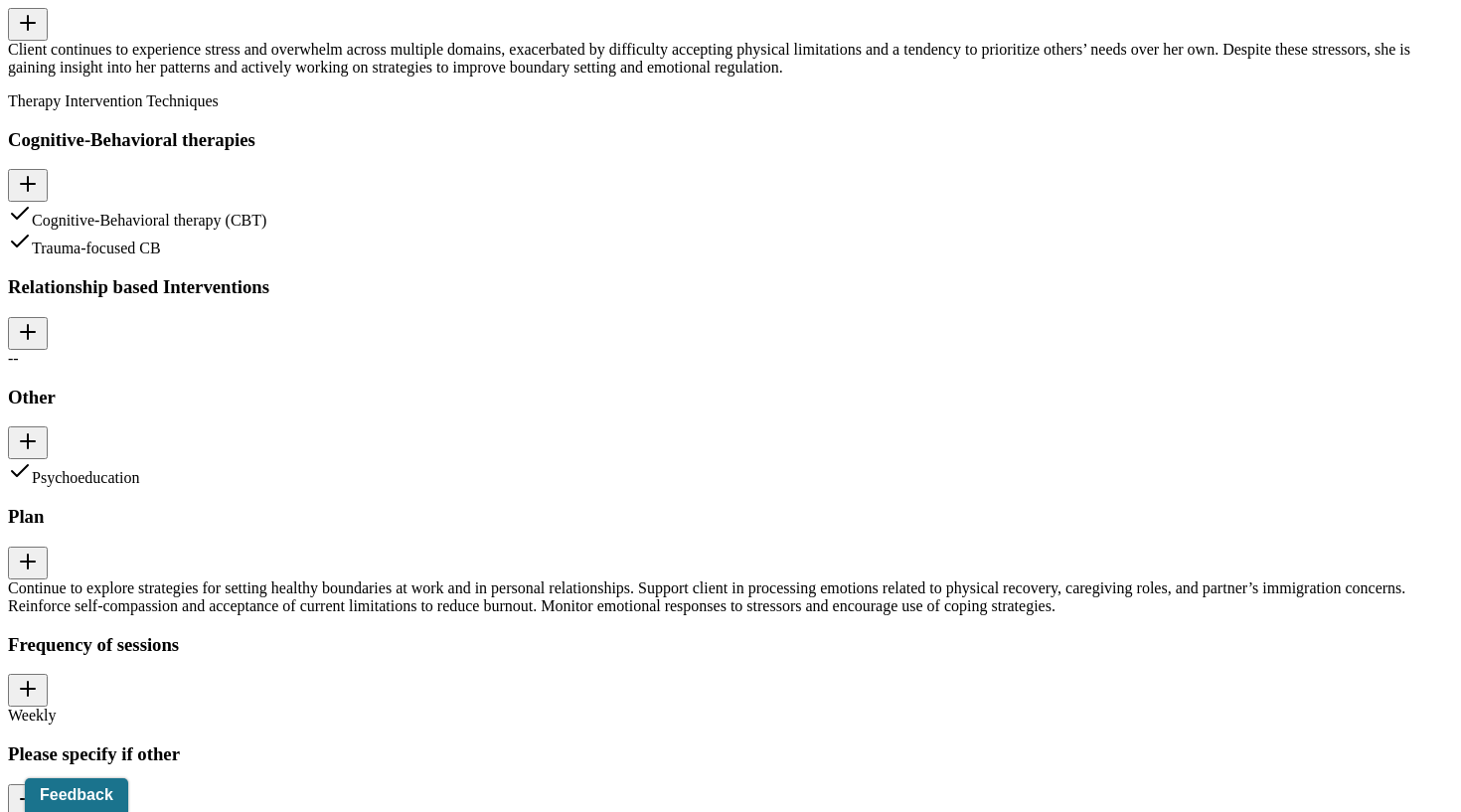 click on "Clients" at bounding box center (81, -2907) 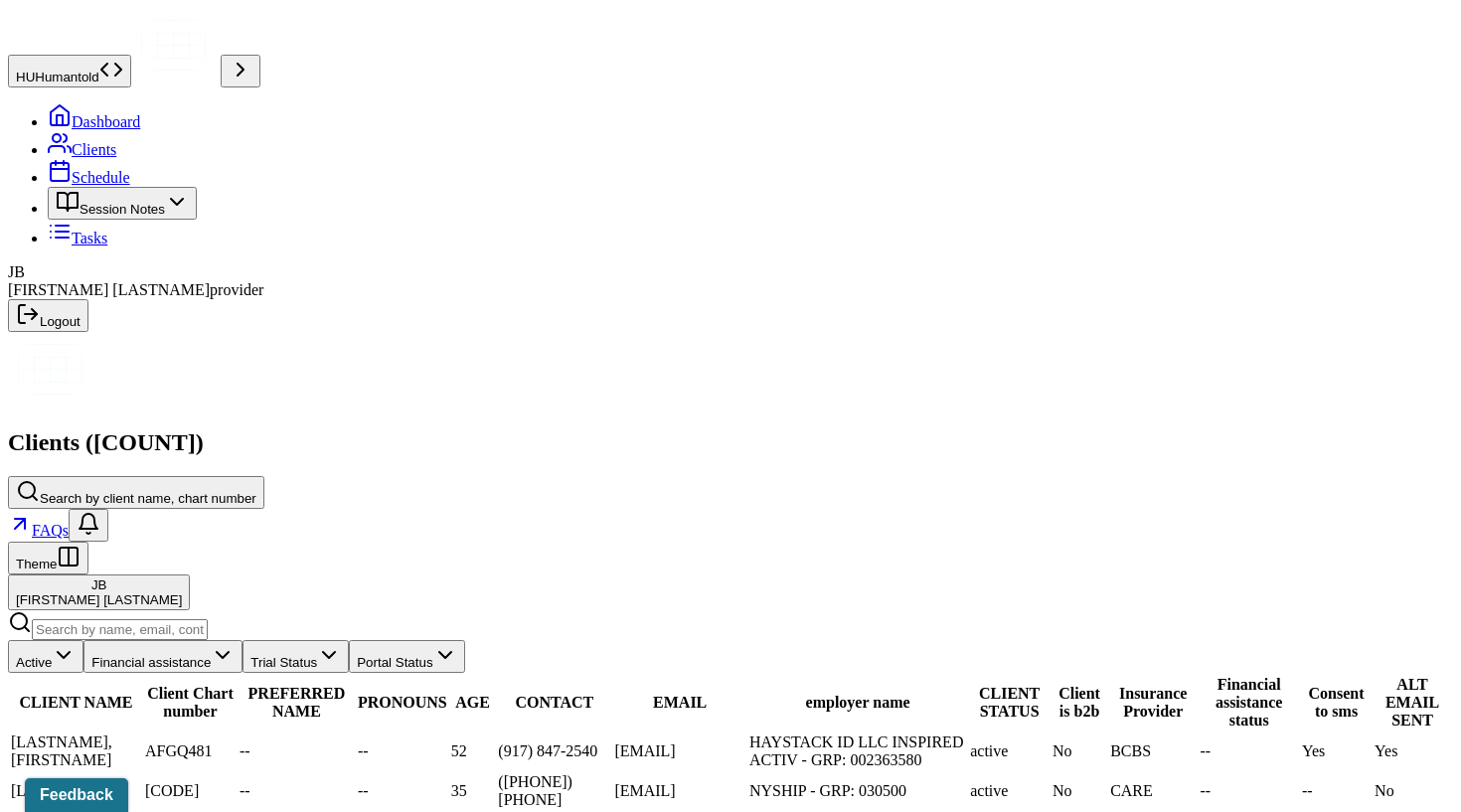 click on "Dashboard" at bounding box center [93, 121] 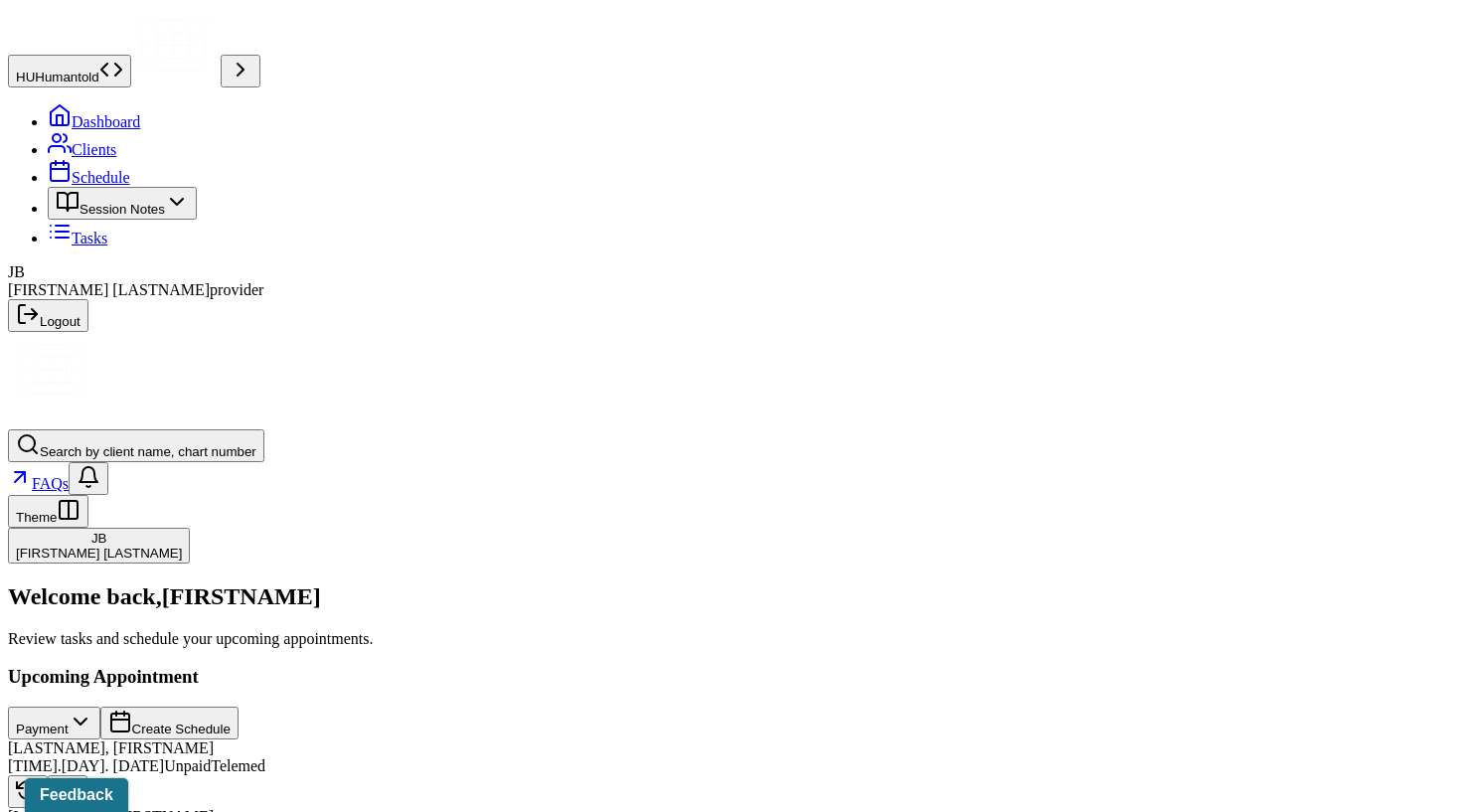 scroll, scrollTop: 0, scrollLeft: 0, axis: both 